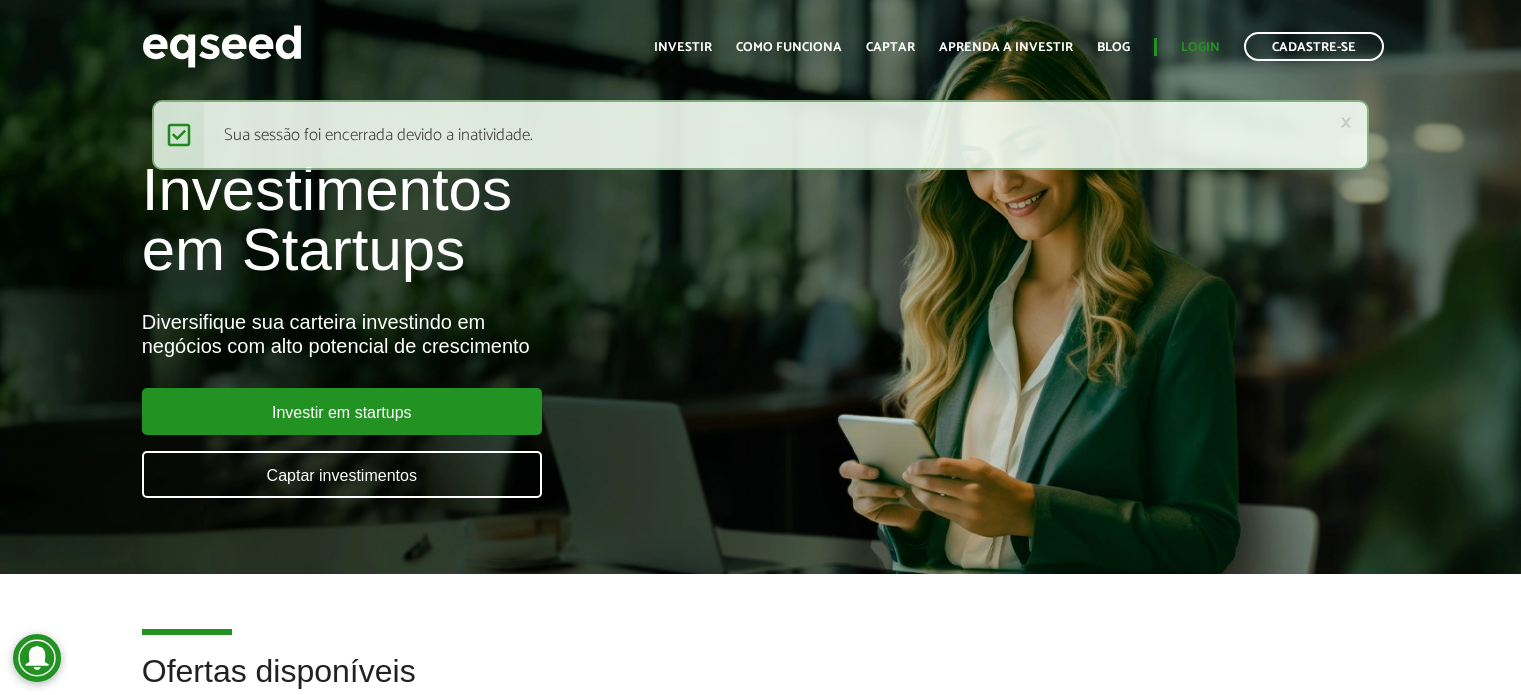 scroll, scrollTop: 0, scrollLeft: 0, axis: both 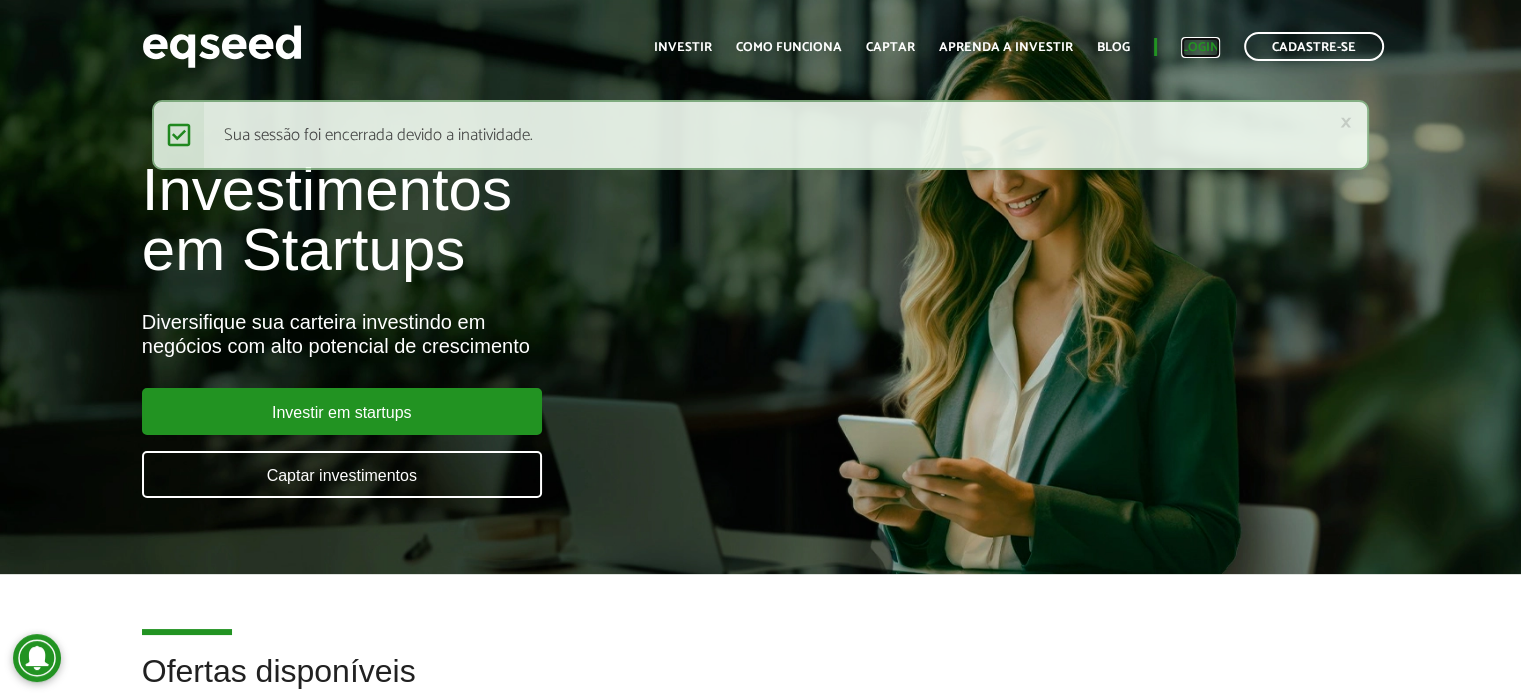 click on "Login" at bounding box center [1200, 47] 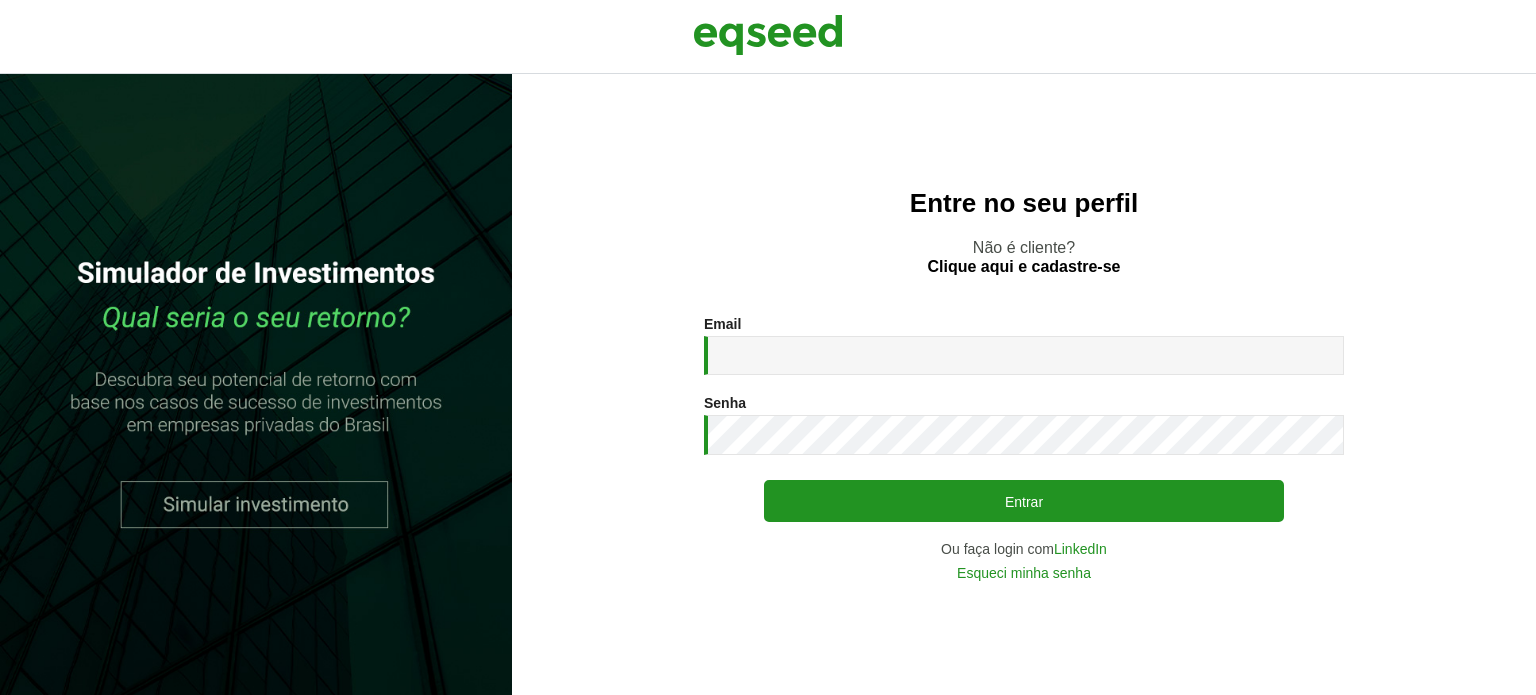 scroll, scrollTop: 0, scrollLeft: 0, axis: both 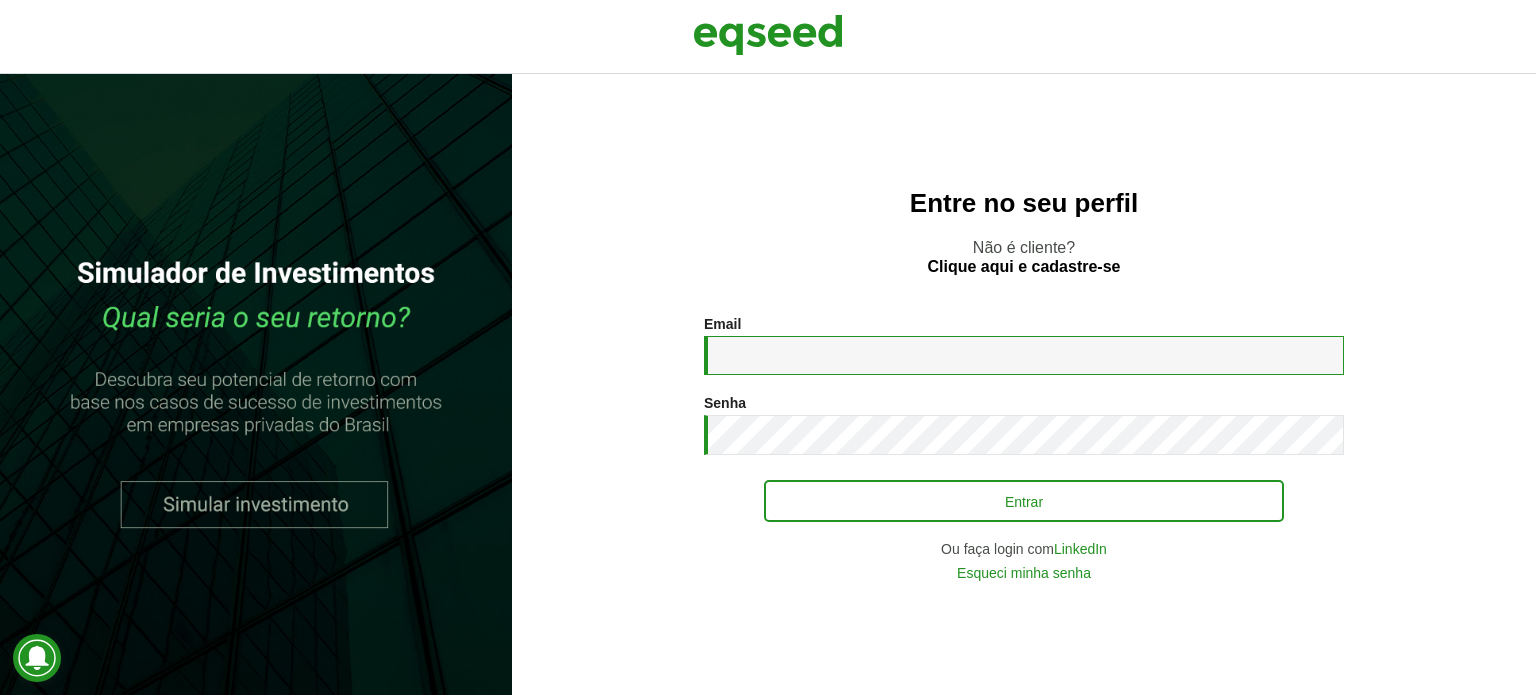 type on "**********" 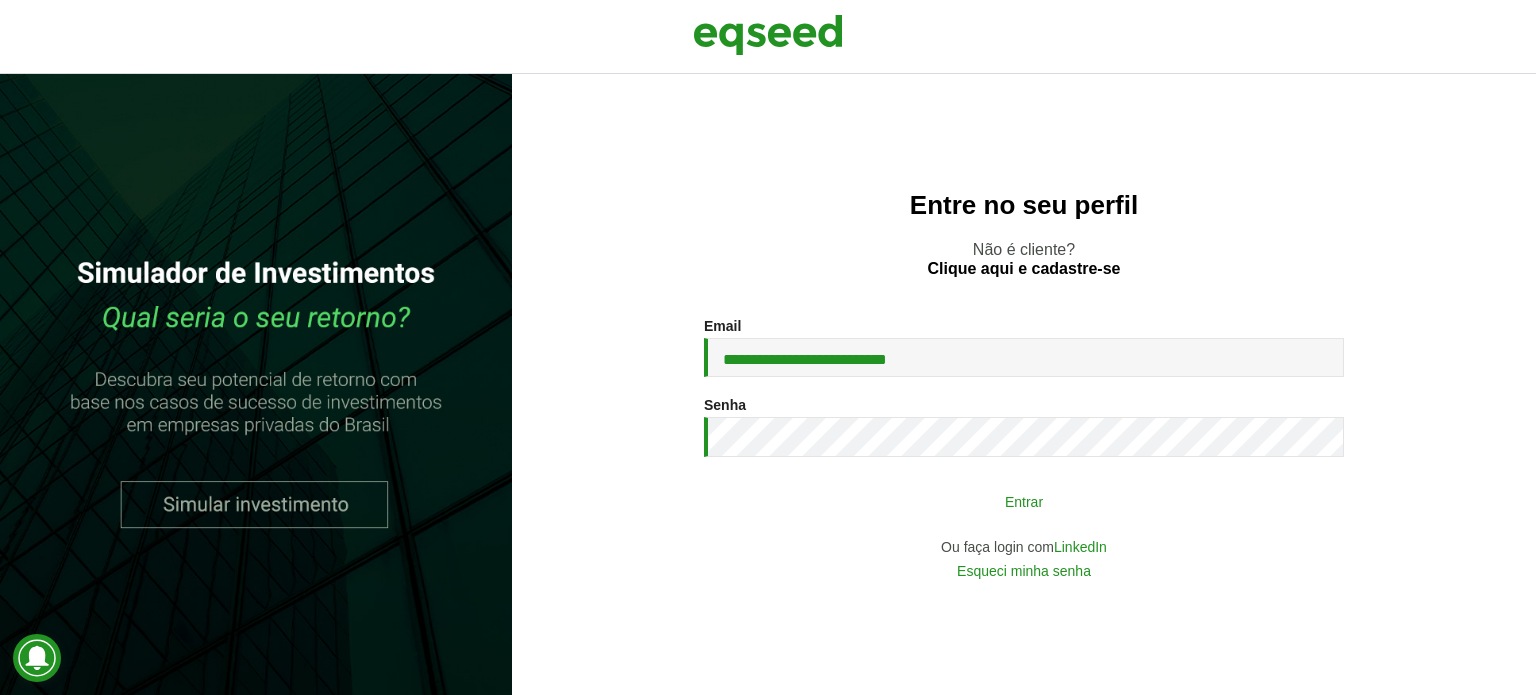 click on "Entrar" at bounding box center (1024, 501) 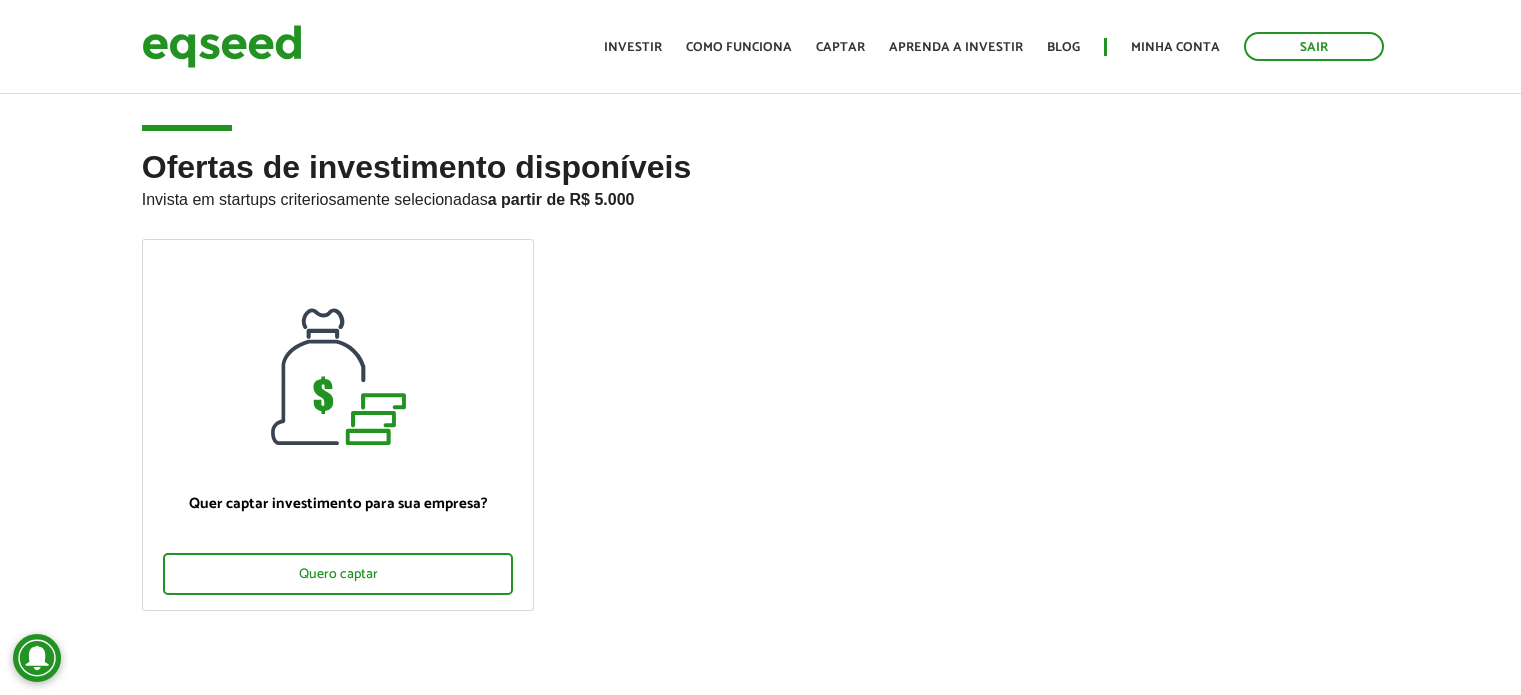 scroll, scrollTop: 0, scrollLeft: 0, axis: both 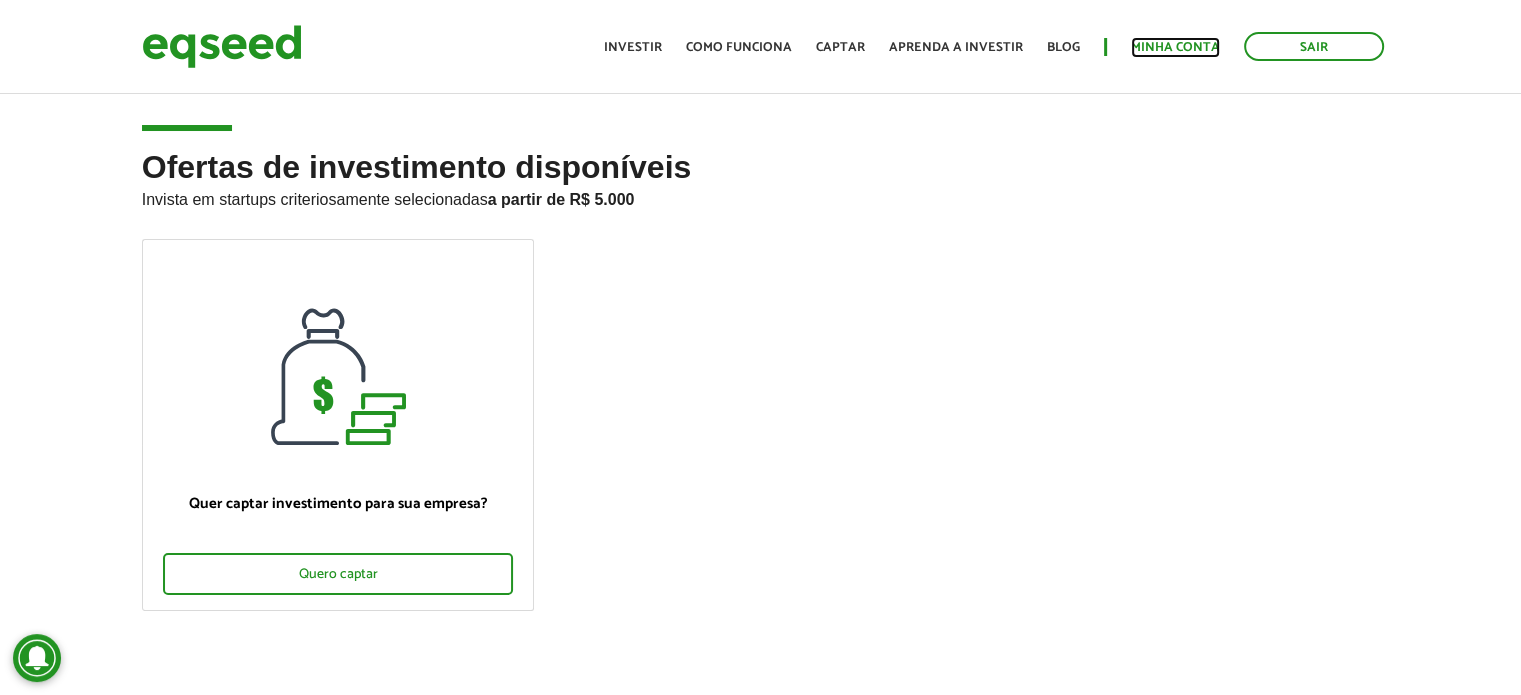 click on "Minha conta" at bounding box center [1175, 47] 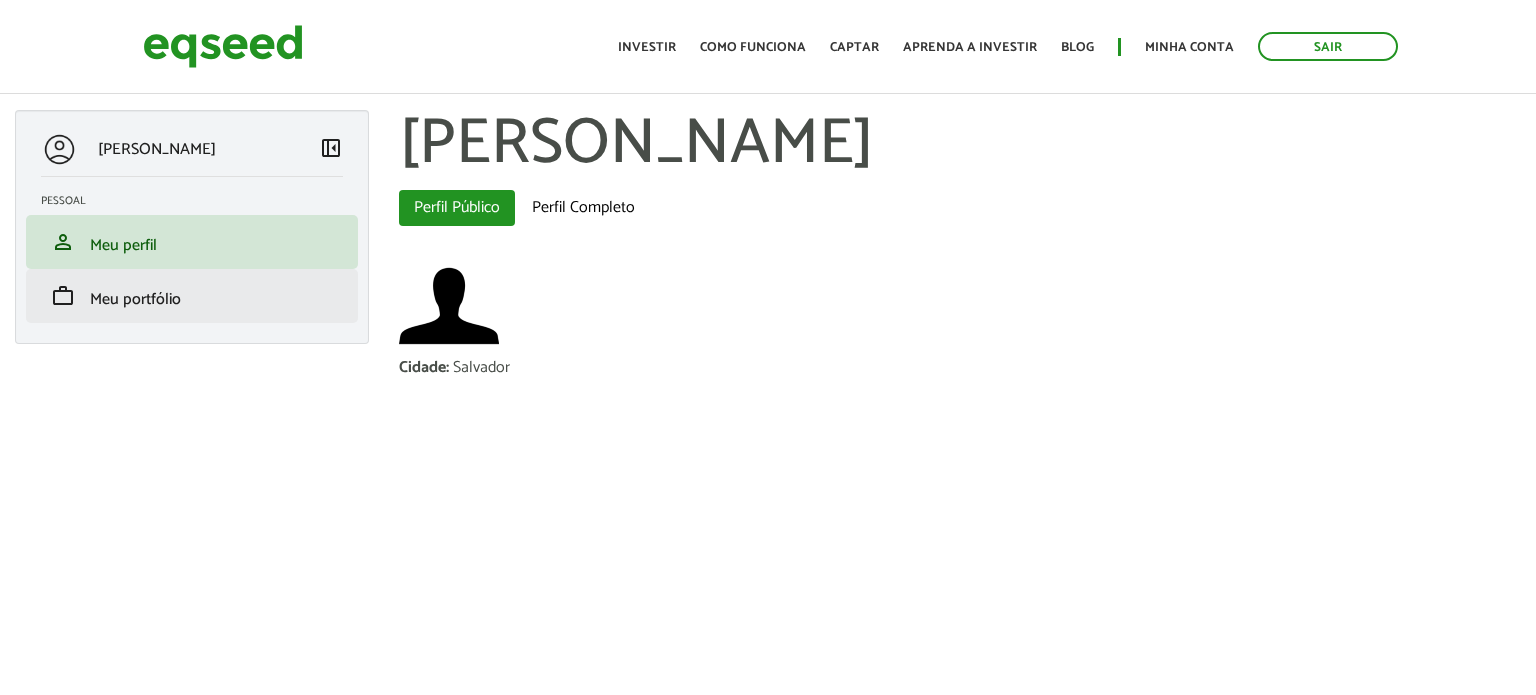 scroll, scrollTop: 0, scrollLeft: 0, axis: both 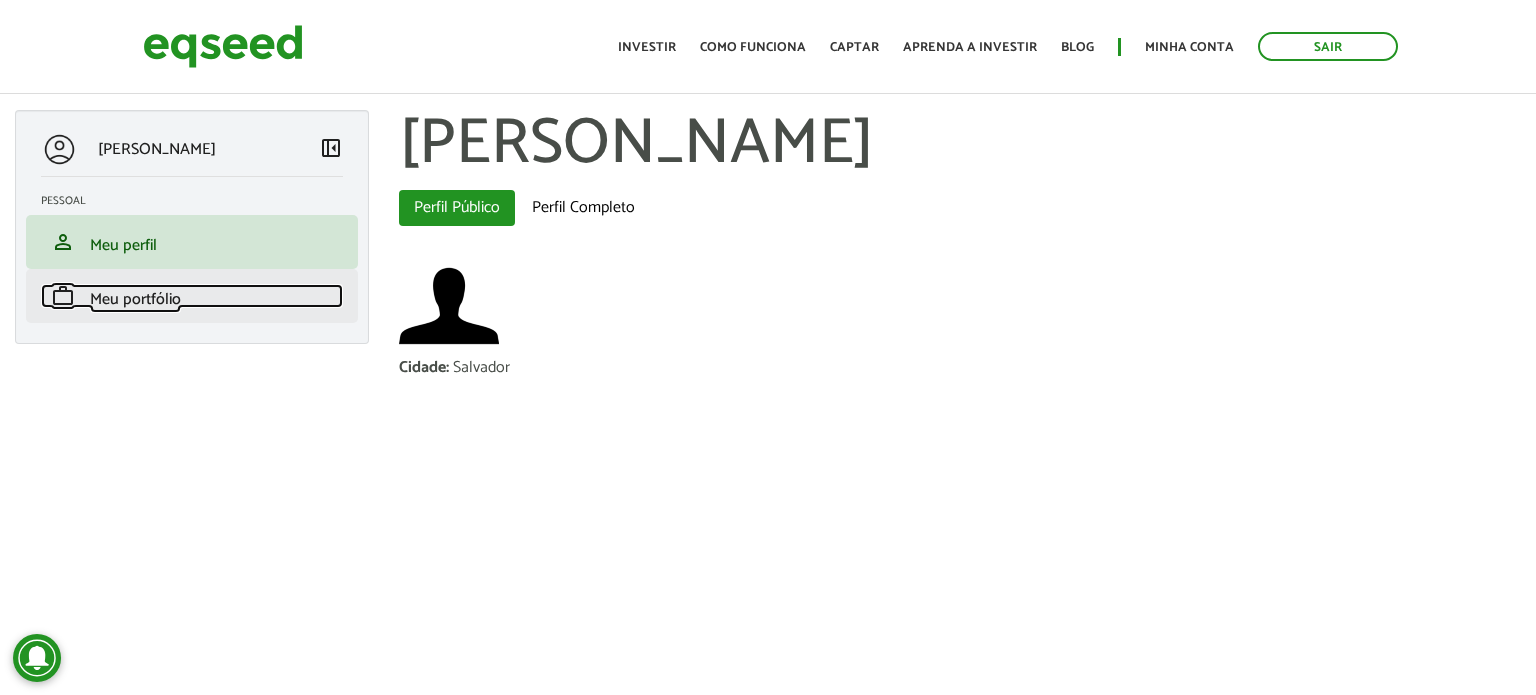 click on "Meu portfólio" at bounding box center [135, 299] 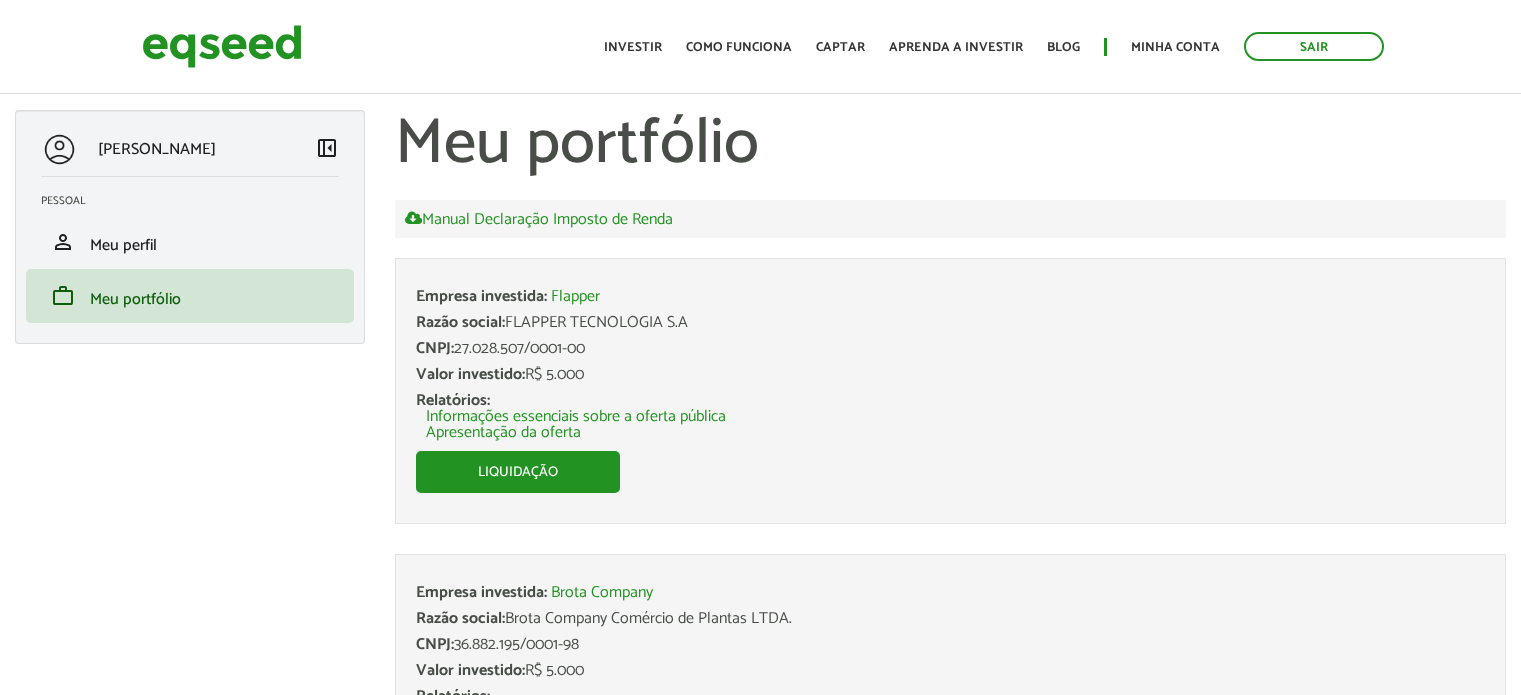 scroll, scrollTop: 0, scrollLeft: 0, axis: both 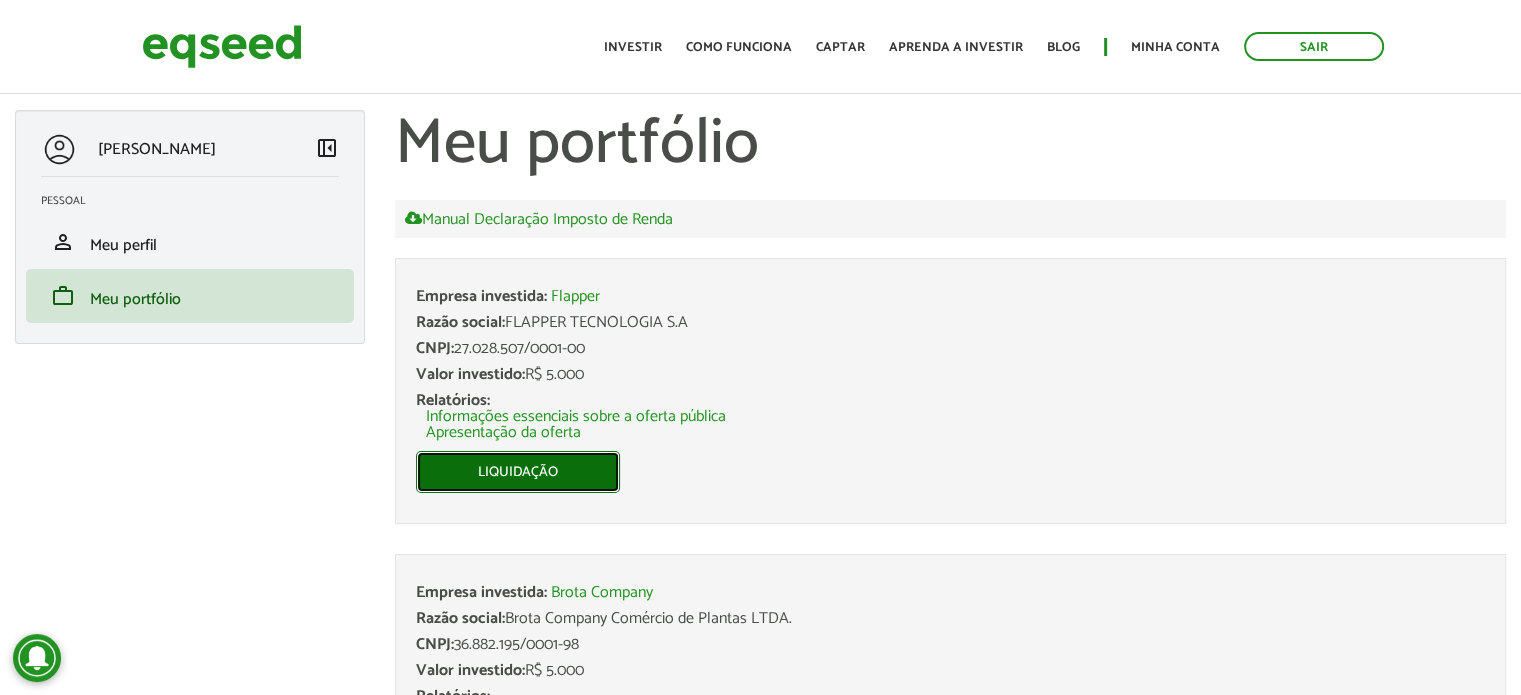click on "Liquidação" at bounding box center (518, 472) 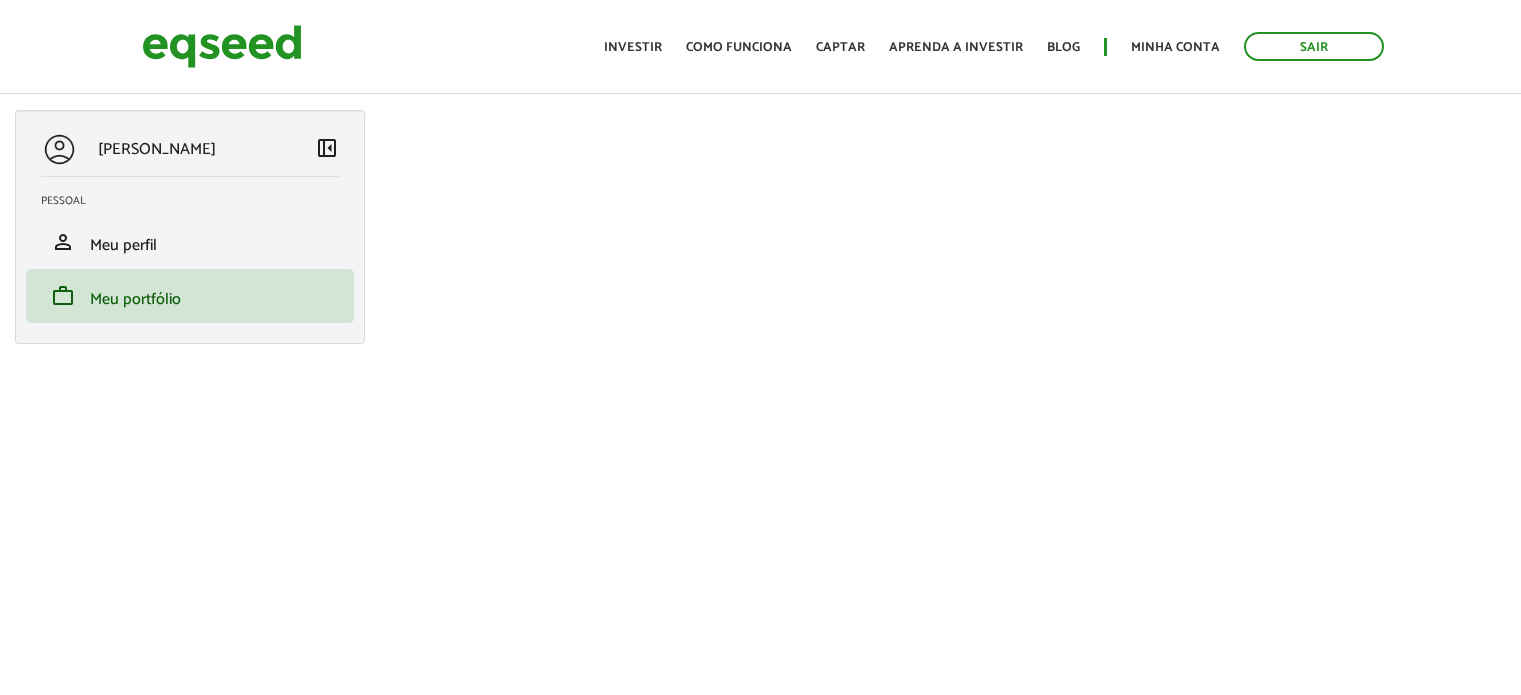 scroll, scrollTop: 0, scrollLeft: 0, axis: both 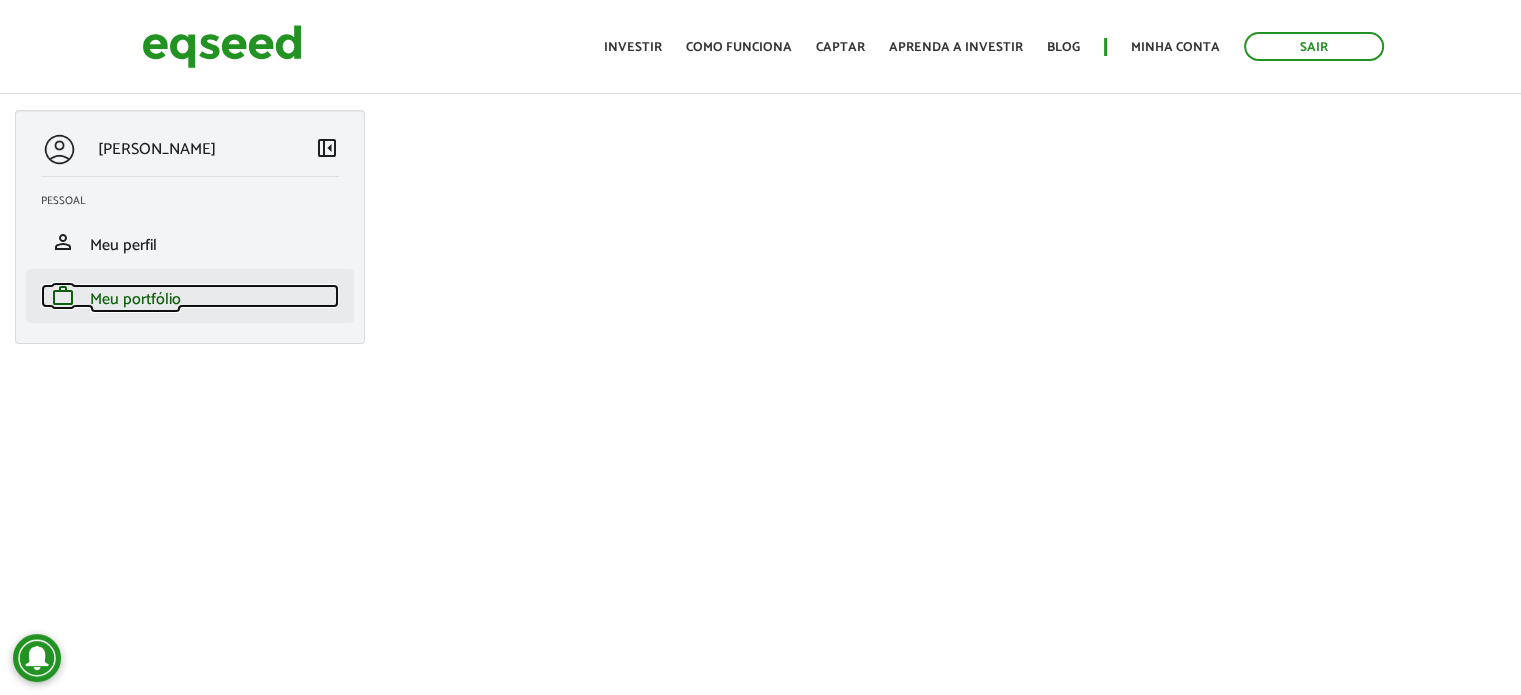 click on "Meu portfólio" at bounding box center [135, 299] 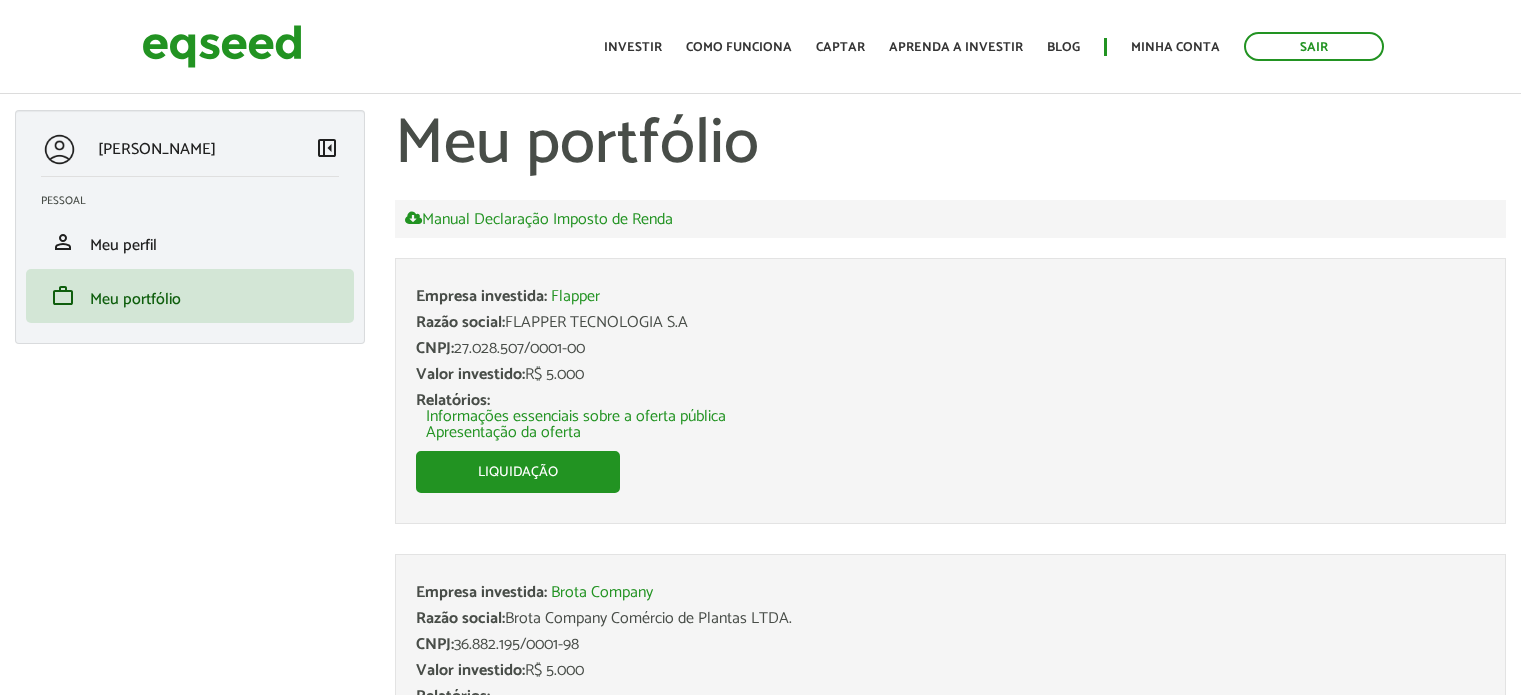 scroll, scrollTop: 0, scrollLeft: 0, axis: both 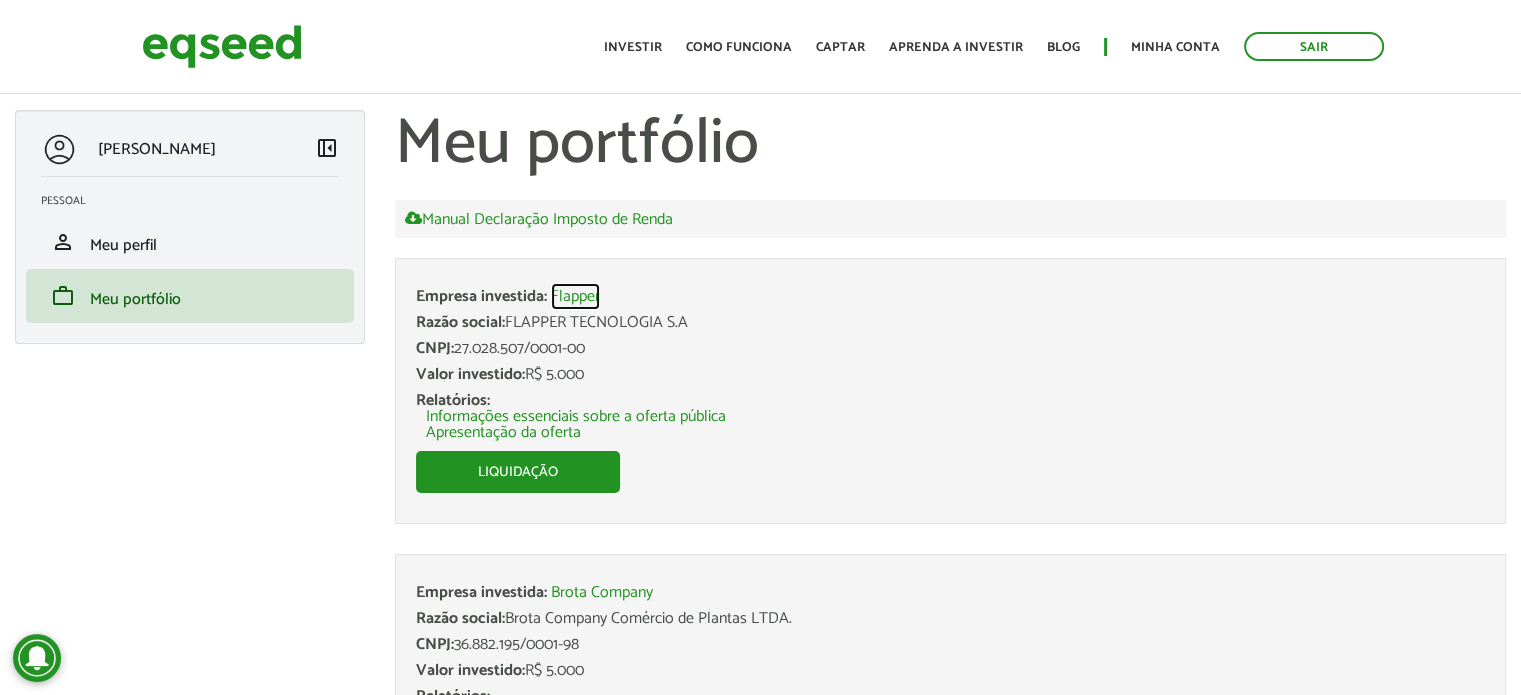 click on "Flapper" at bounding box center (575, 297) 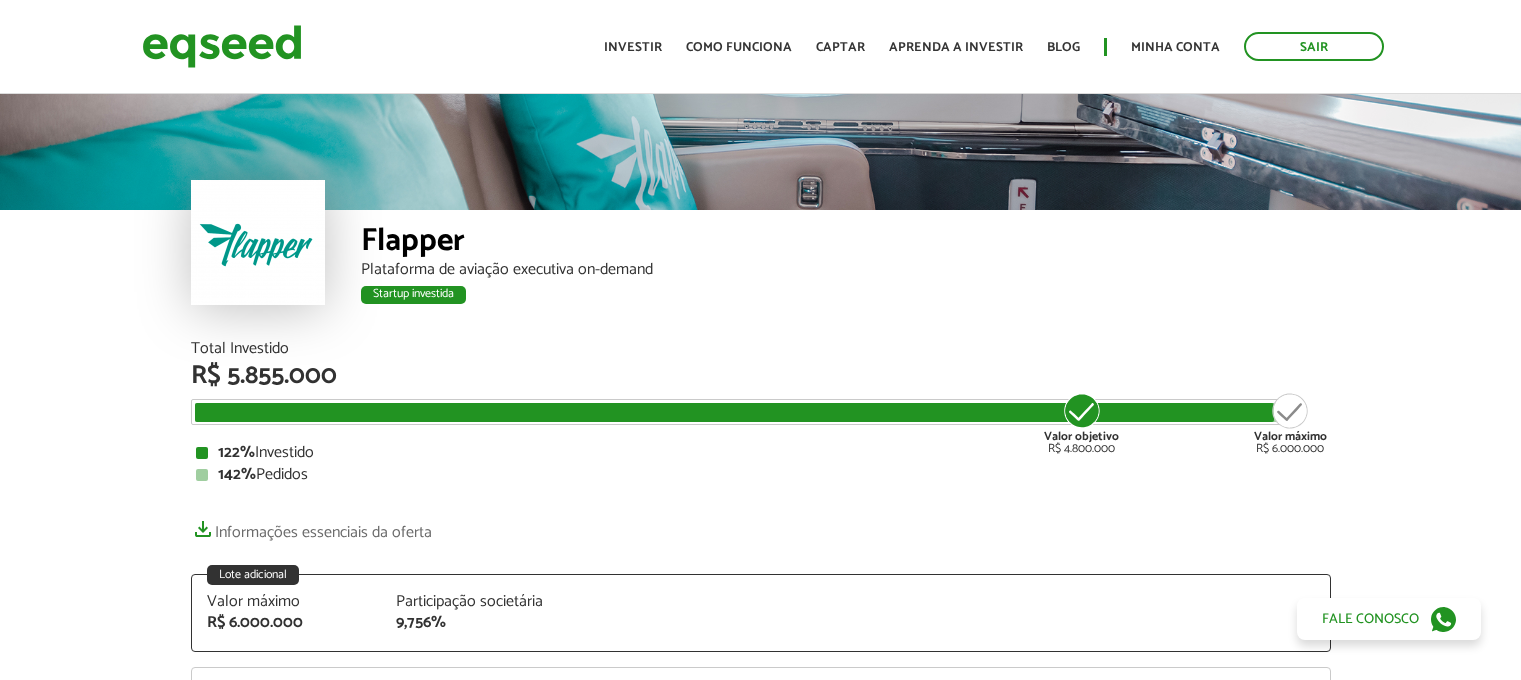 scroll, scrollTop: 0, scrollLeft: 0, axis: both 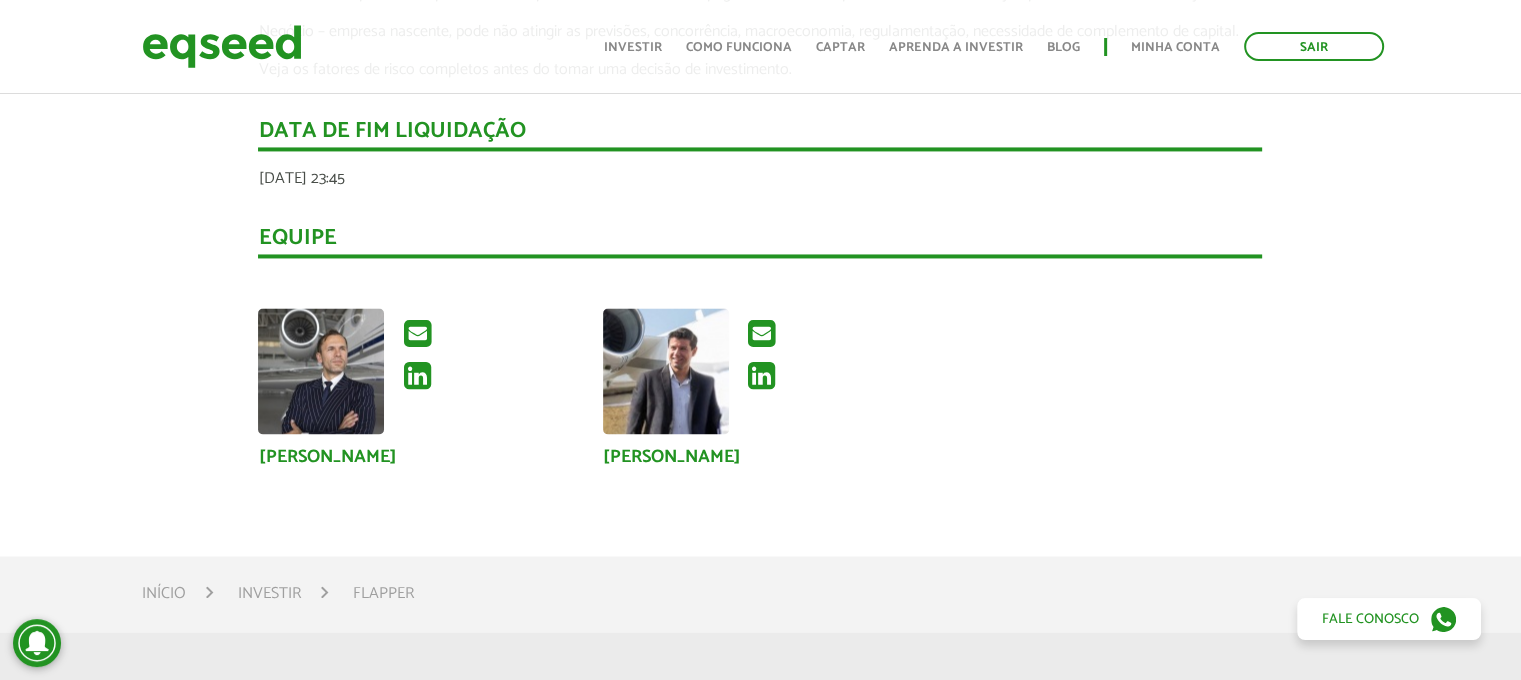 drag, startPoint x: 1535, startPoint y: 71, endPoint x: 1535, endPoint y: 525, distance: 454 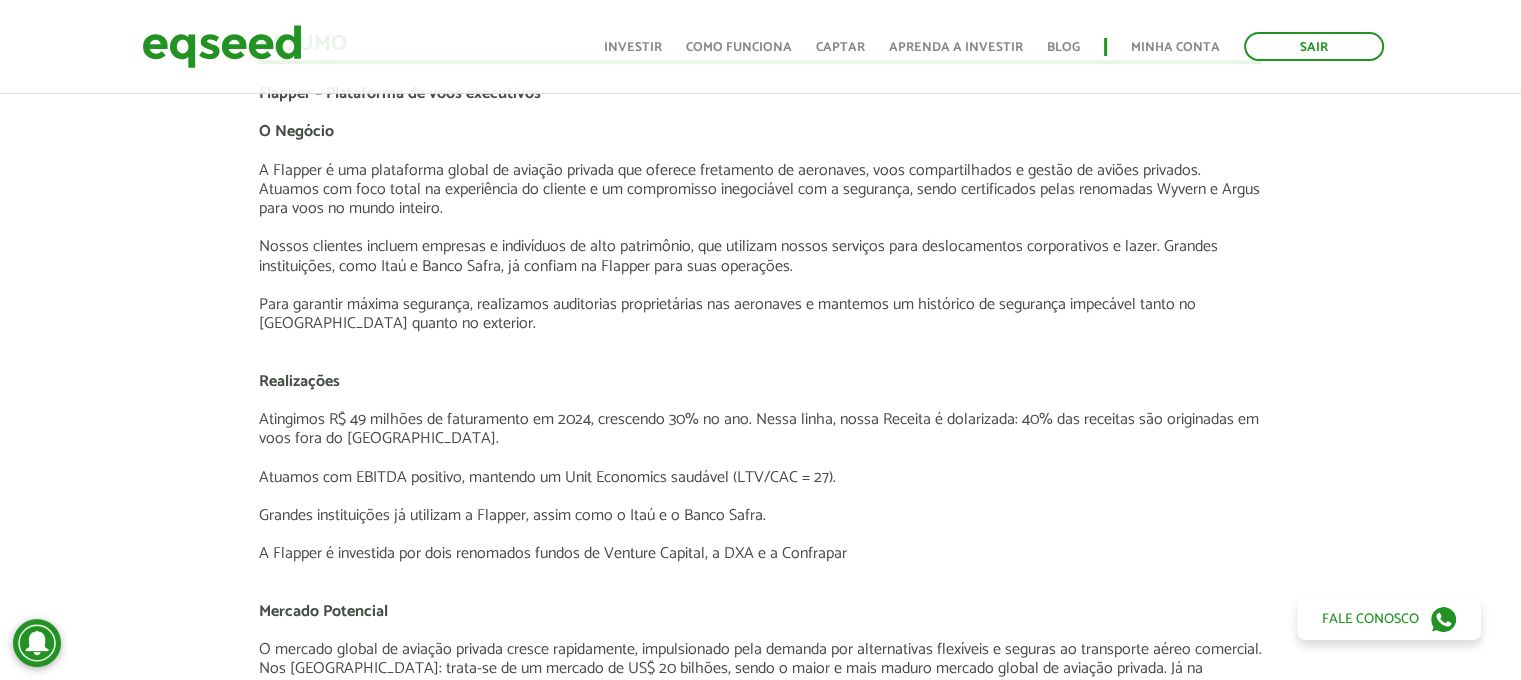 scroll, scrollTop: 1913, scrollLeft: 0, axis: vertical 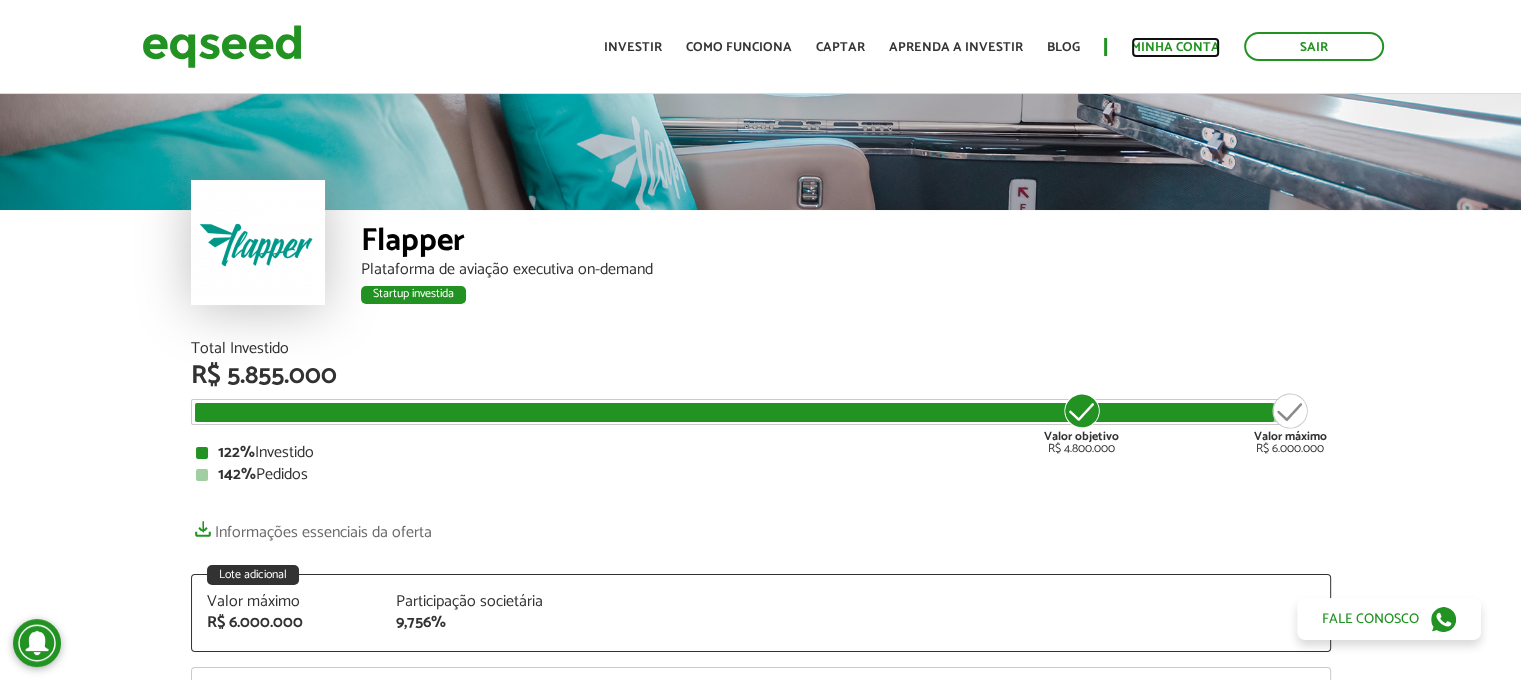 click on "Minha conta" at bounding box center (1175, 47) 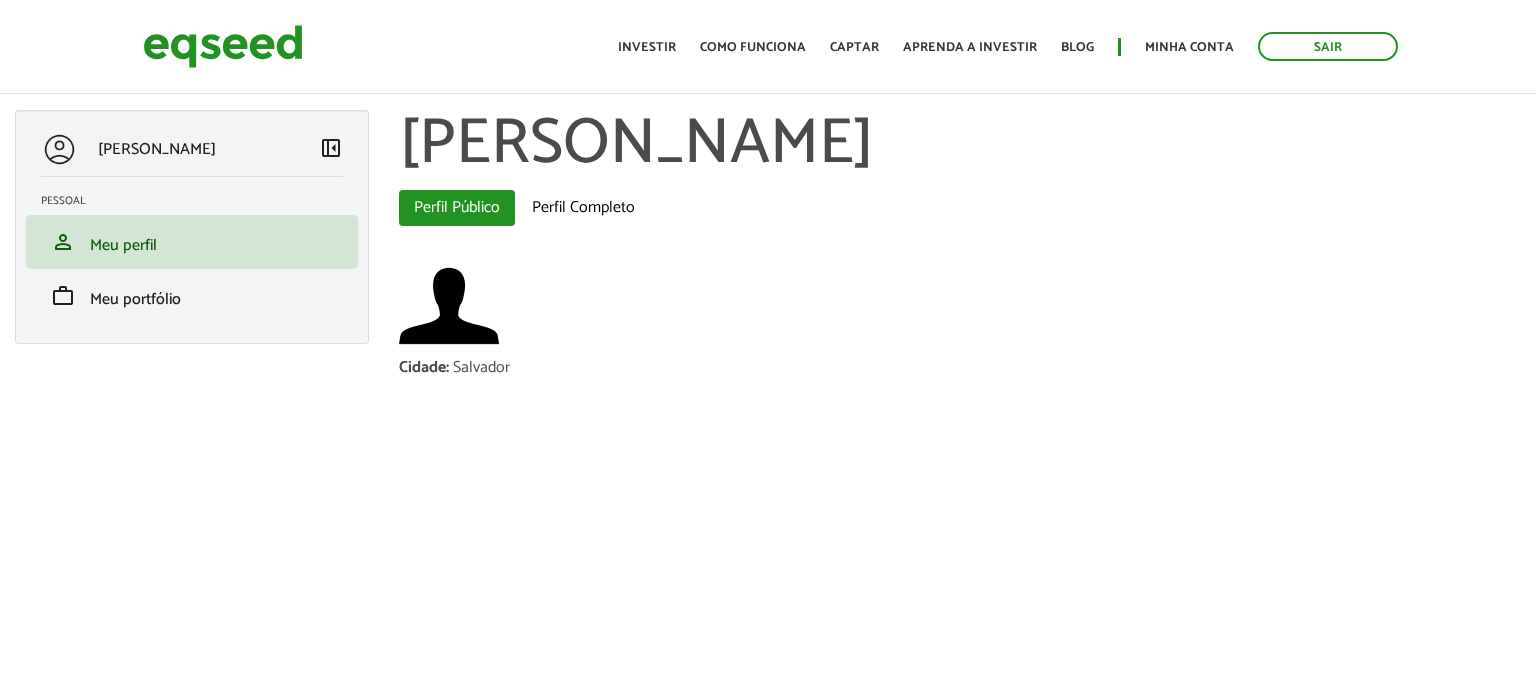 scroll, scrollTop: 0, scrollLeft: 0, axis: both 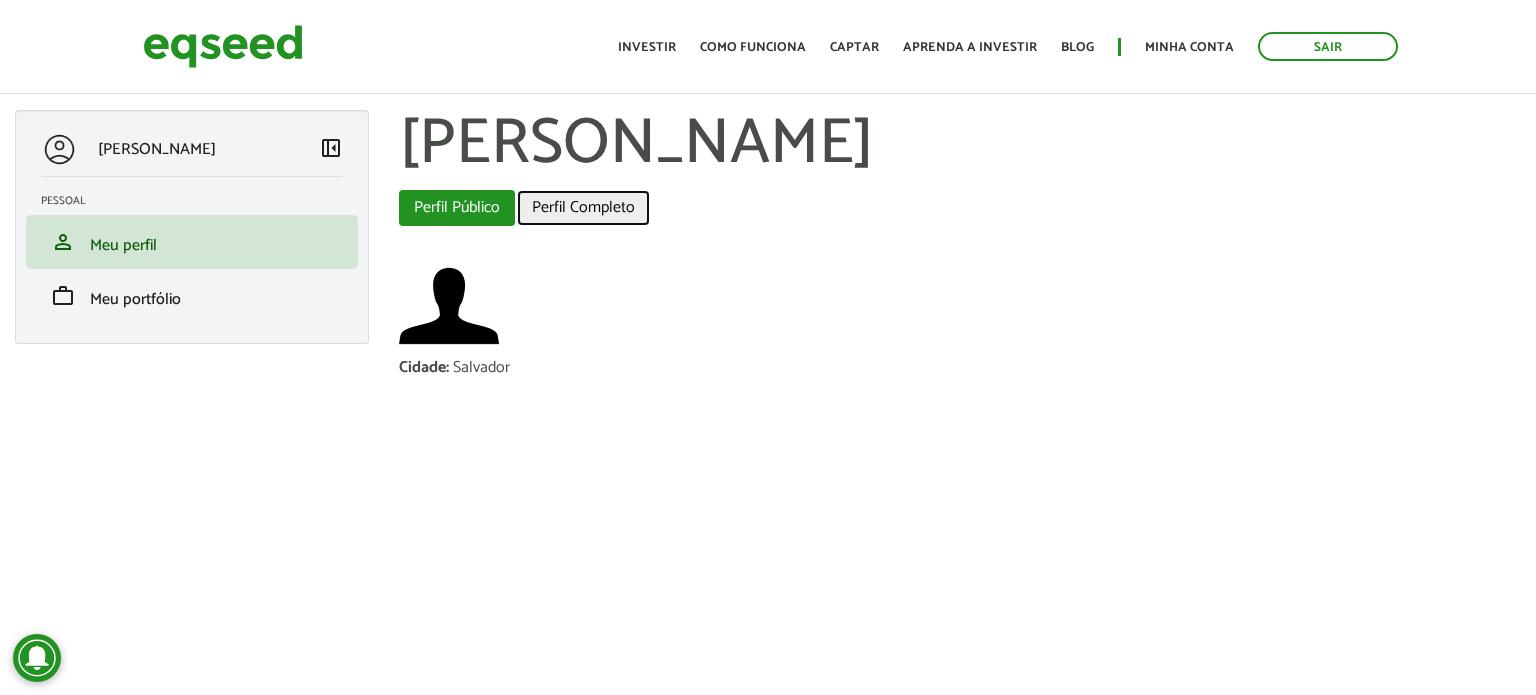 click on "Perfil Completo" at bounding box center [583, 208] 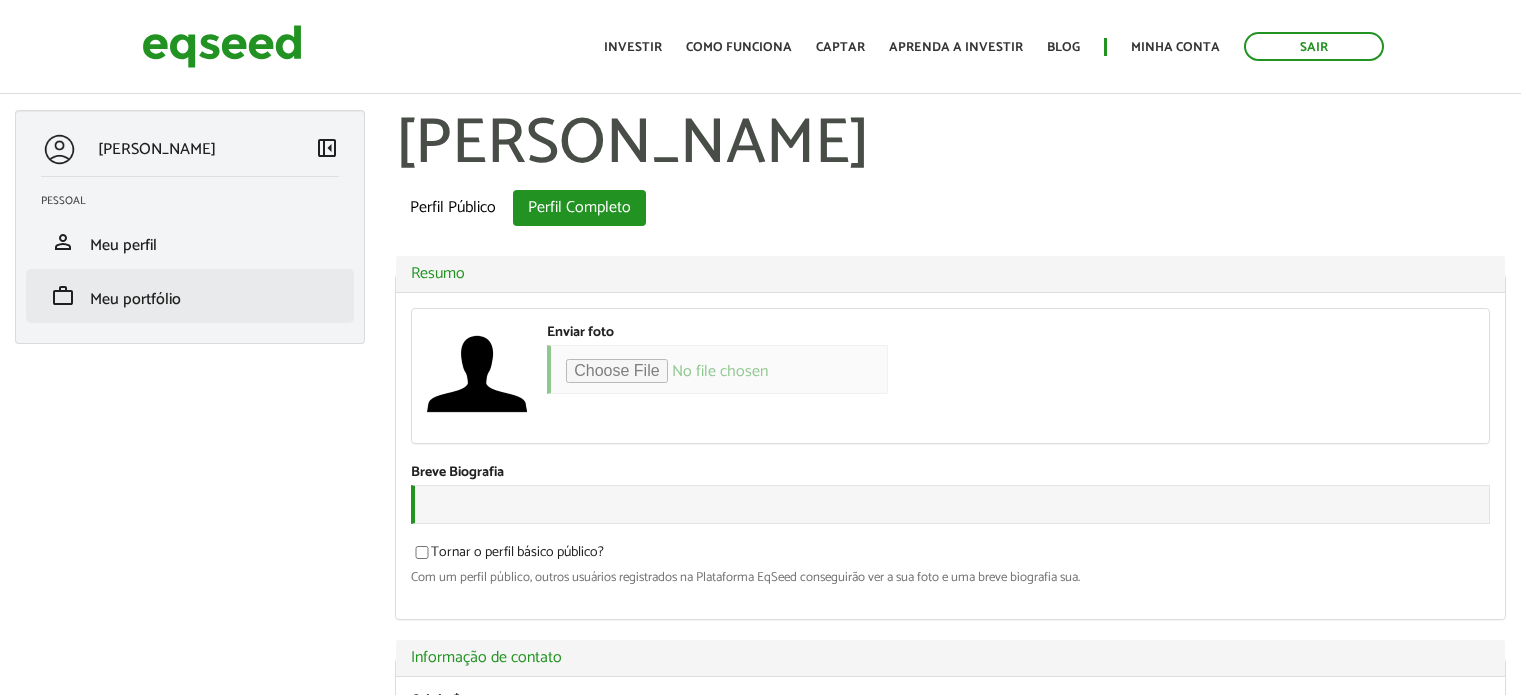 scroll, scrollTop: 0, scrollLeft: 0, axis: both 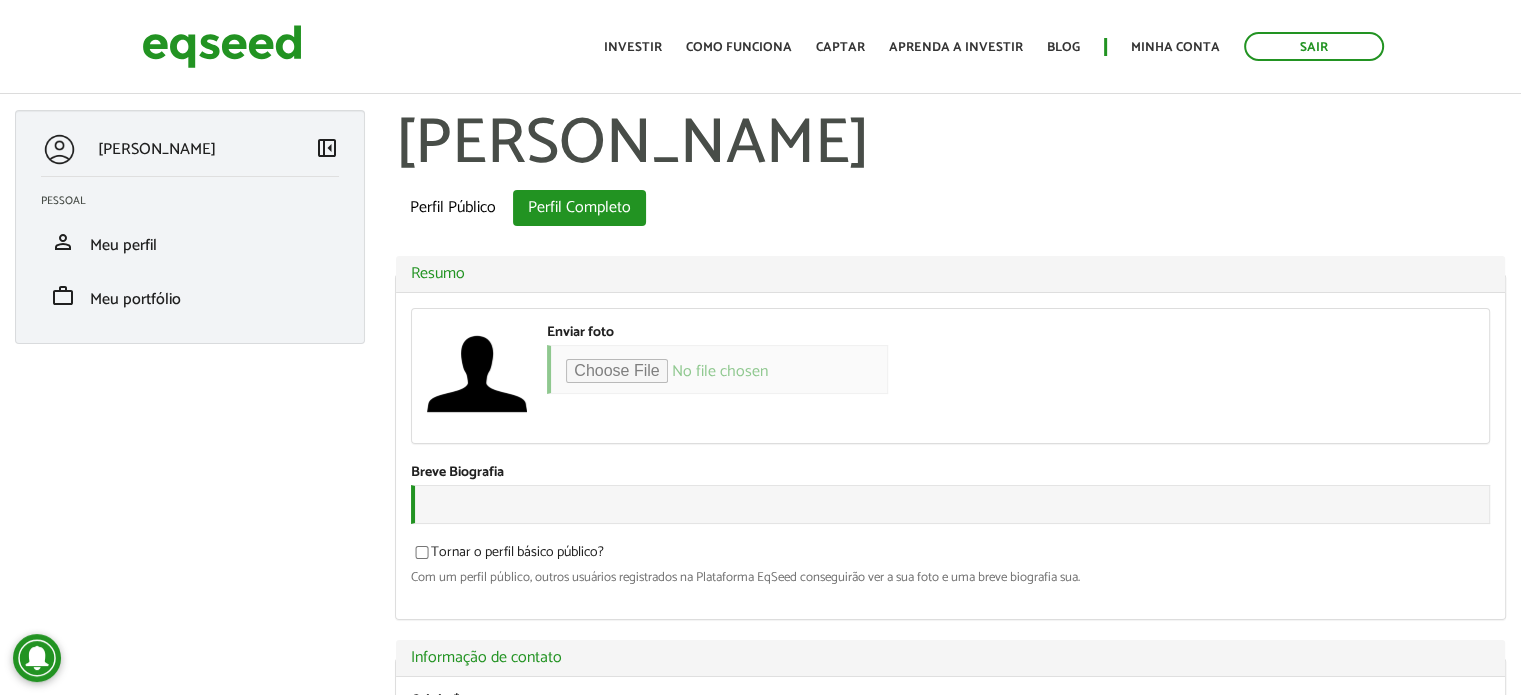 type on "**********" 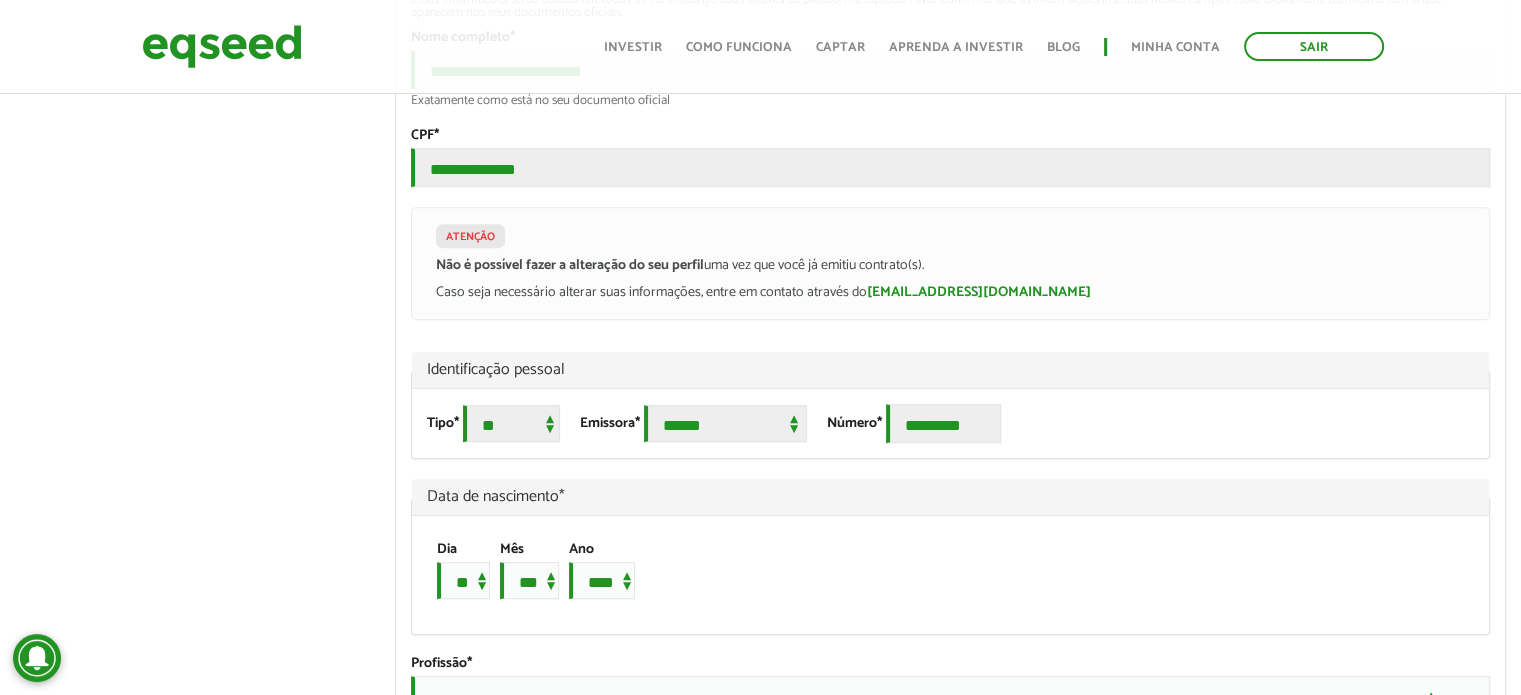 scroll, scrollTop: 0, scrollLeft: 0, axis: both 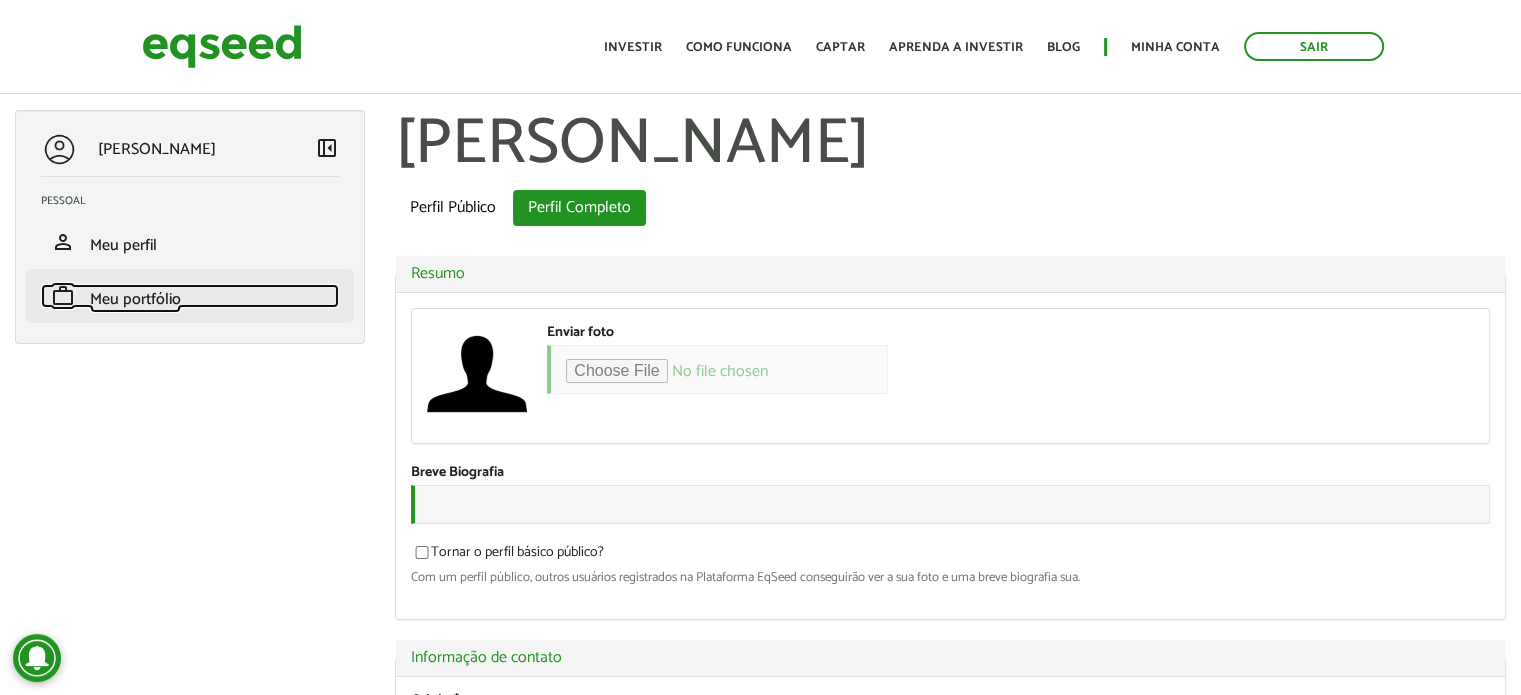 click on "Meu portfólio" at bounding box center [135, 299] 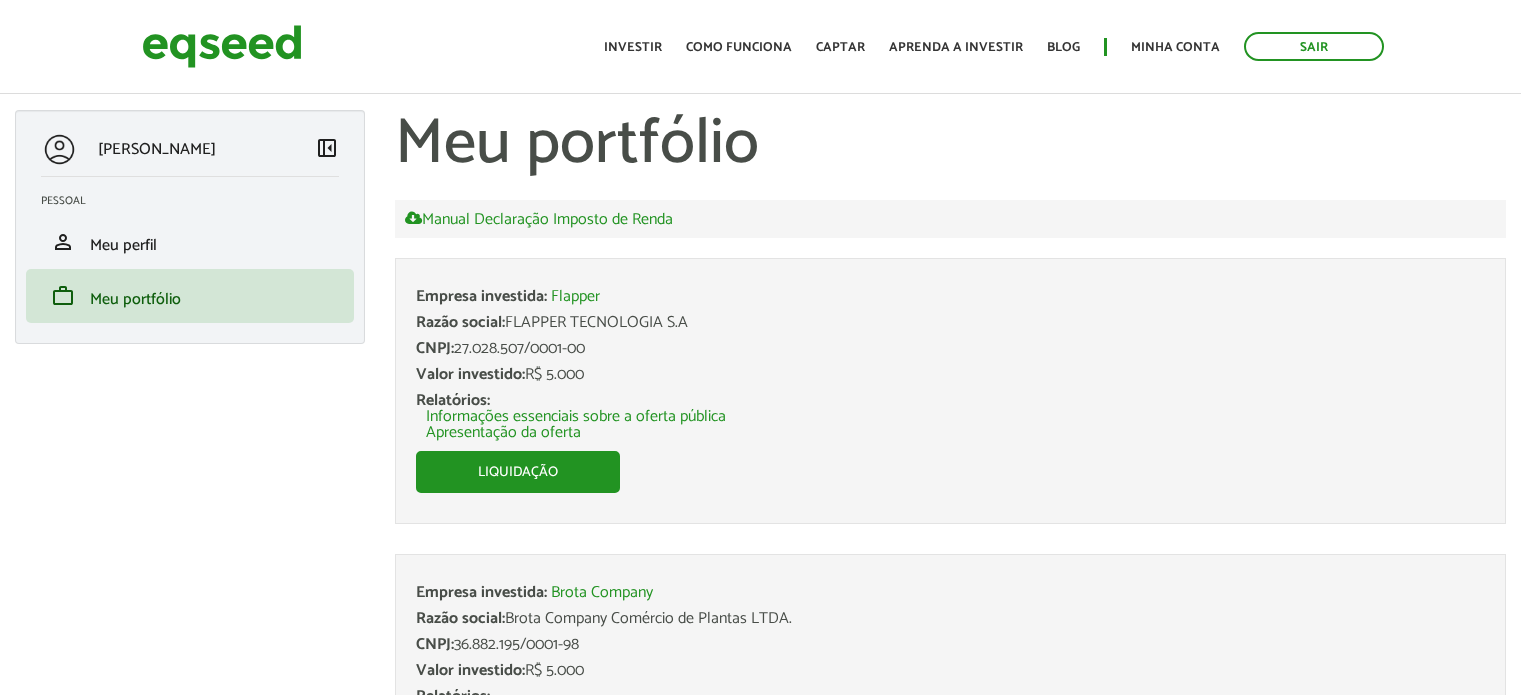 scroll, scrollTop: 0, scrollLeft: 0, axis: both 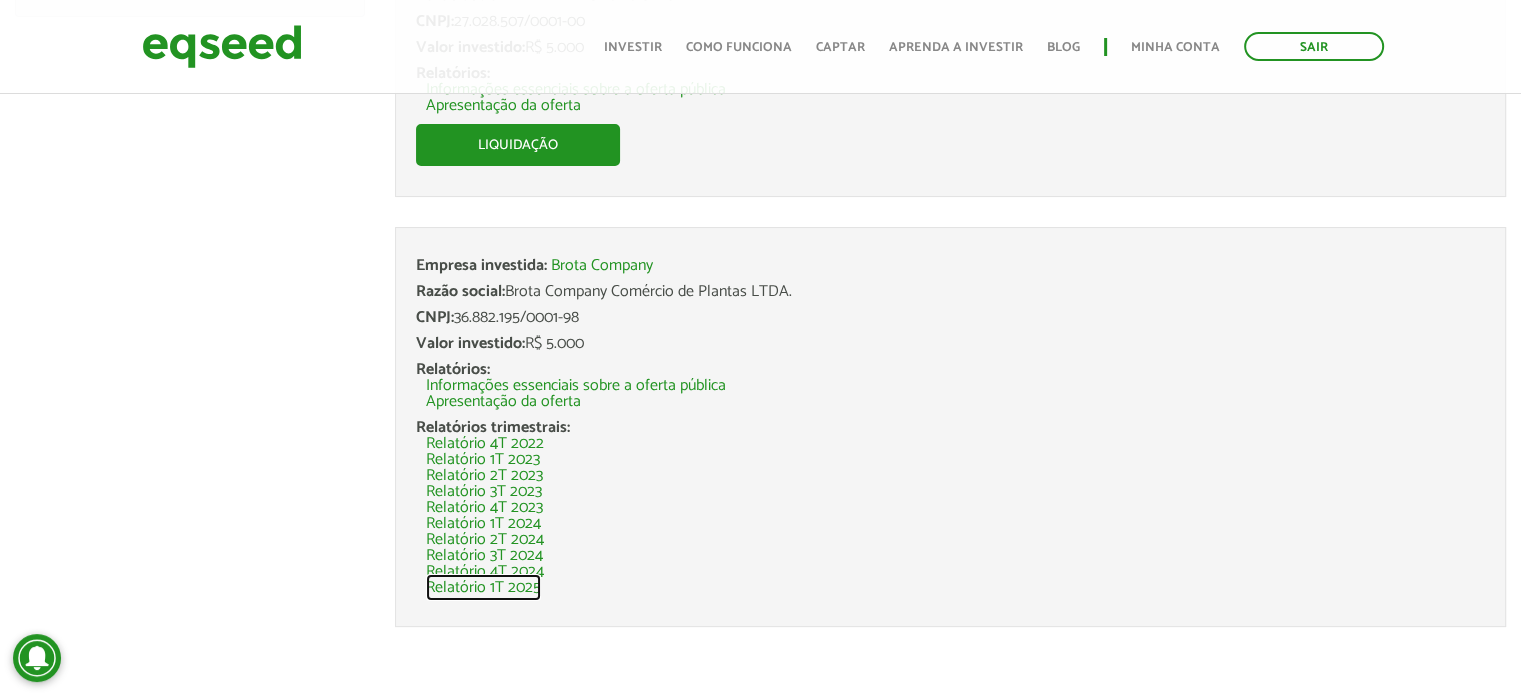 click on "Relatório 1T 2025" at bounding box center [483, 588] 